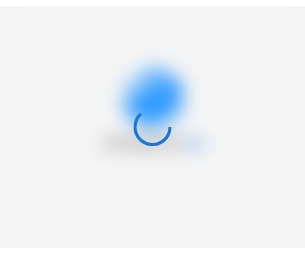 scroll, scrollTop: 0, scrollLeft: 0, axis: both 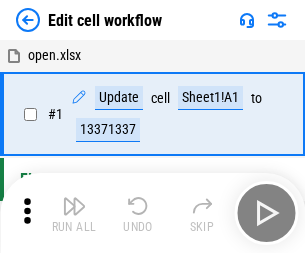 click at bounding box center (74, 206) 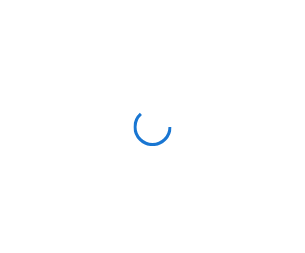 scroll, scrollTop: 0, scrollLeft: 0, axis: both 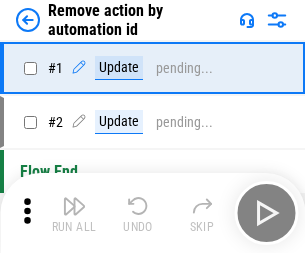 click at bounding box center (74, 206) 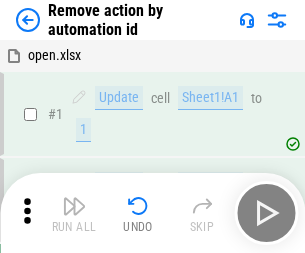 scroll, scrollTop: 74, scrollLeft: 0, axis: vertical 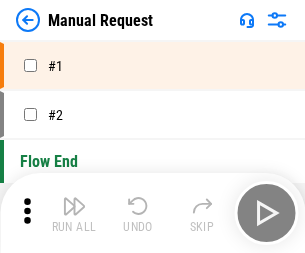 click at bounding box center (74, 206) 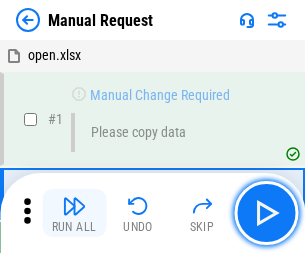 scroll, scrollTop: 68, scrollLeft: 0, axis: vertical 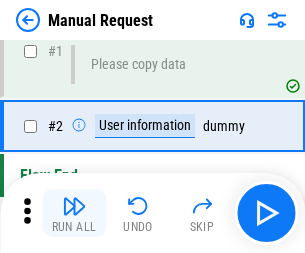 click at bounding box center [74, 206] 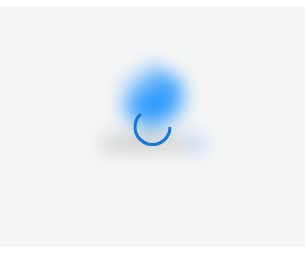 scroll, scrollTop: 0, scrollLeft: 0, axis: both 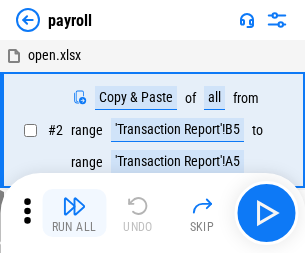 click at bounding box center [74, 206] 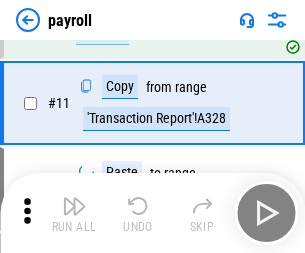 scroll, scrollTop: 247, scrollLeft: 0, axis: vertical 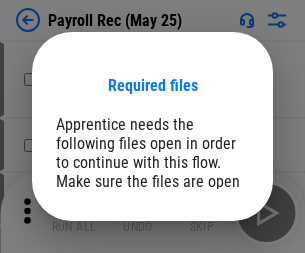 click on "Open" at bounding box center (209, 287) 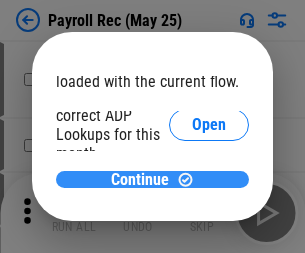 click on "Continue" at bounding box center (140, 180) 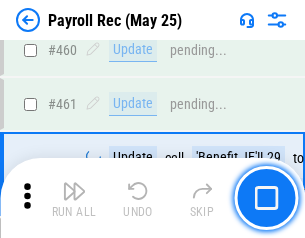 scroll, scrollTop: 10658, scrollLeft: 0, axis: vertical 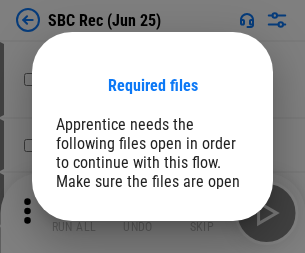 click on "Open" at bounding box center (209, 287) 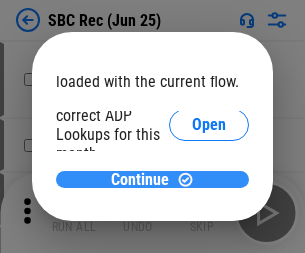 click on "Continue" at bounding box center (140, 180) 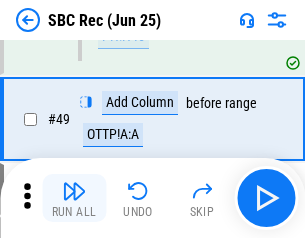 click at bounding box center [74, 191] 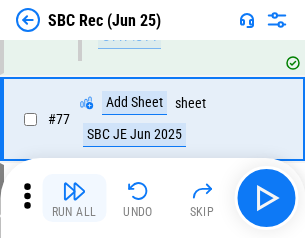 click at bounding box center (74, 191) 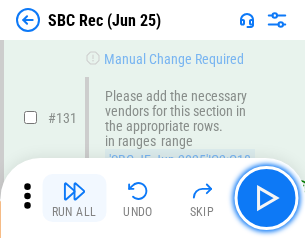 scroll, scrollTop: 3964, scrollLeft: 0, axis: vertical 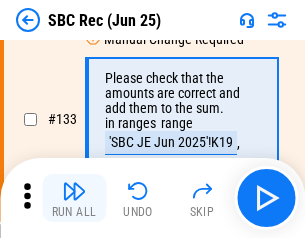 click at bounding box center (74, 191) 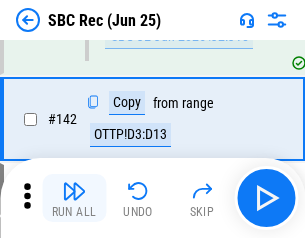 click at bounding box center [74, 191] 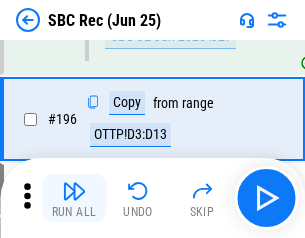 click at bounding box center (74, 191) 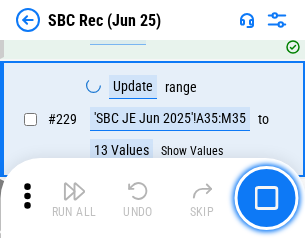 scroll, scrollTop: 6034, scrollLeft: 0, axis: vertical 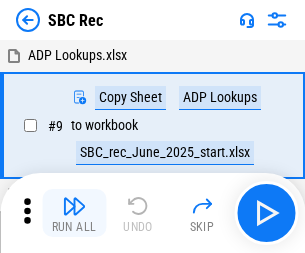click at bounding box center (74, 206) 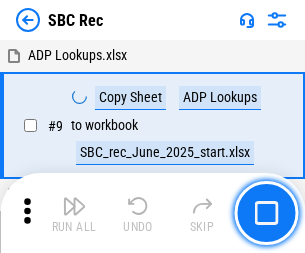scroll, scrollTop: 120, scrollLeft: 0, axis: vertical 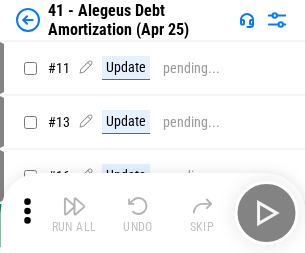 click at bounding box center [74, 206] 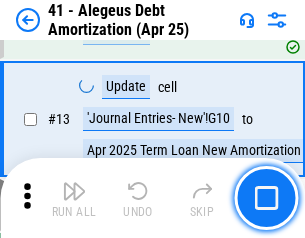 scroll, scrollTop: 247, scrollLeft: 0, axis: vertical 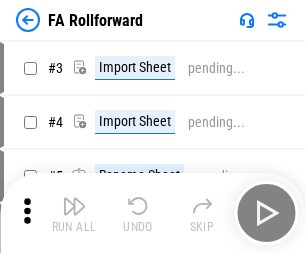 click at bounding box center (74, 206) 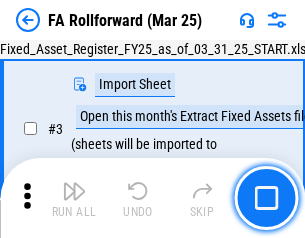 scroll, scrollTop: 184, scrollLeft: 0, axis: vertical 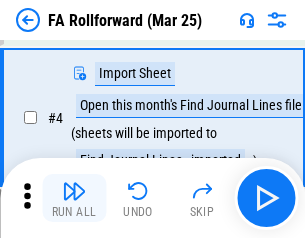 click at bounding box center (74, 191) 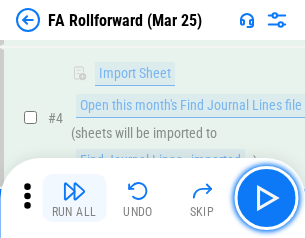scroll, scrollTop: 313, scrollLeft: 0, axis: vertical 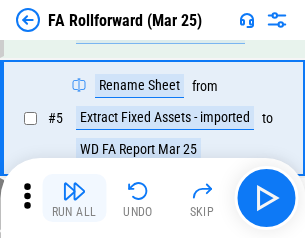 click at bounding box center (74, 191) 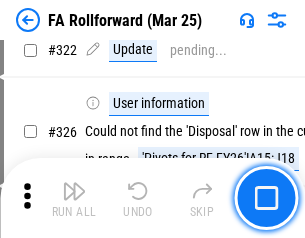scroll, scrollTop: 9517, scrollLeft: 0, axis: vertical 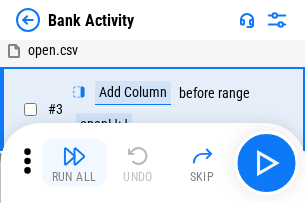 click at bounding box center [74, 156] 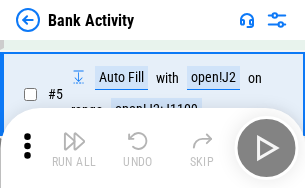 scroll, scrollTop: 106, scrollLeft: 0, axis: vertical 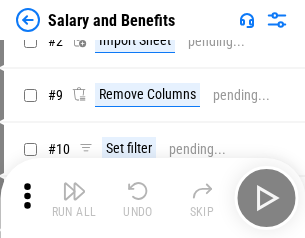 click at bounding box center (74, 191) 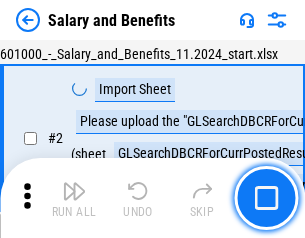 scroll, scrollTop: 145, scrollLeft: 0, axis: vertical 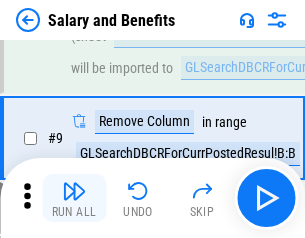 click at bounding box center (74, 191) 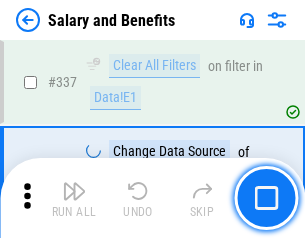 scroll, scrollTop: 9364, scrollLeft: 0, axis: vertical 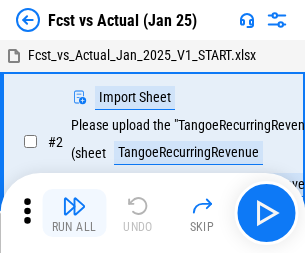 click at bounding box center [74, 206] 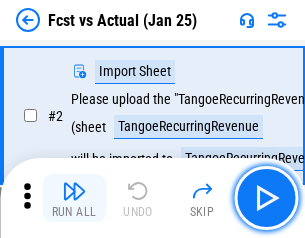 scroll, scrollTop: 187, scrollLeft: 0, axis: vertical 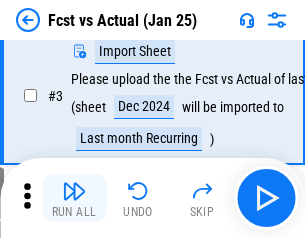 click at bounding box center (74, 191) 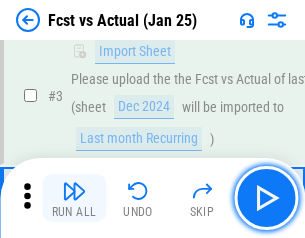 scroll, scrollTop: 300, scrollLeft: 0, axis: vertical 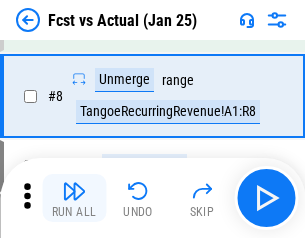 click at bounding box center [74, 191] 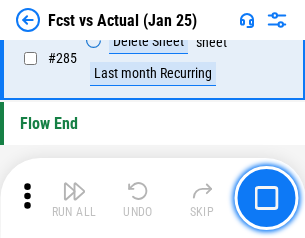 scroll, scrollTop: 9465, scrollLeft: 0, axis: vertical 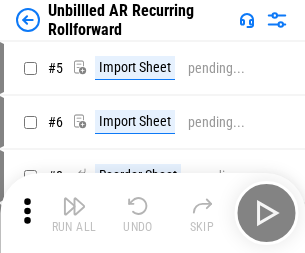 click at bounding box center (74, 206) 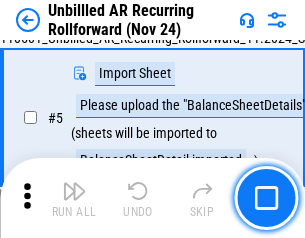 scroll, scrollTop: 188, scrollLeft: 0, axis: vertical 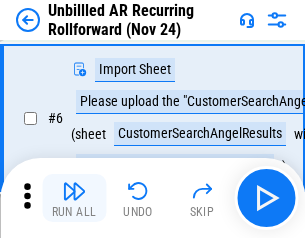 click at bounding box center [74, 191] 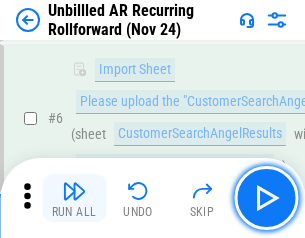 scroll, scrollTop: 322, scrollLeft: 0, axis: vertical 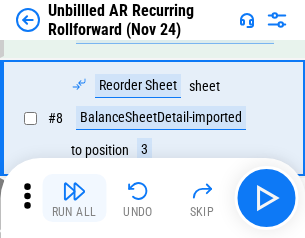click at bounding box center [74, 191] 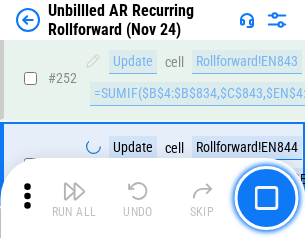 scroll, scrollTop: 6793, scrollLeft: 0, axis: vertical 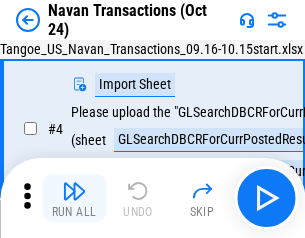 click at bounding box center (74, 191) 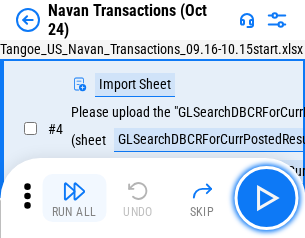 scroll, scrollTop: 168, scrollLeft: 0, axis: vertical 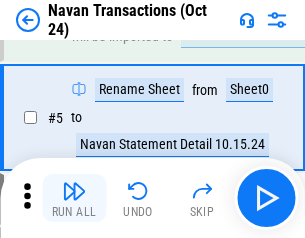 click at bounding box center [74, 191] 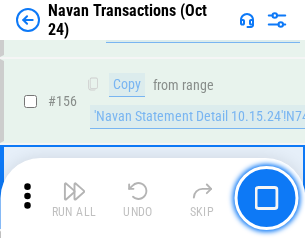 scroll, scrollTop: 6484, scrollLeft: 0, axis: vertical 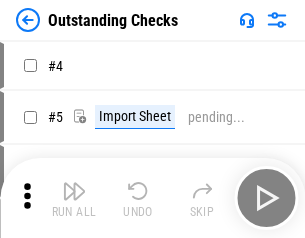 click at bounding box center [74, 191] 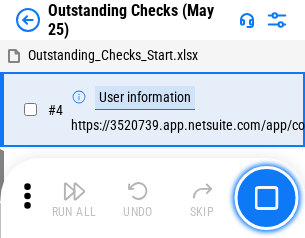 scroll, scrollTop: 209, scrollLeft: 0, axis: vertical 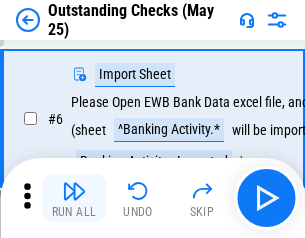 click at bounding box center (74, 191) 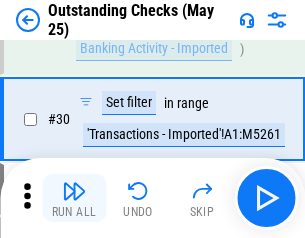 click at bounding box center (74, 191) 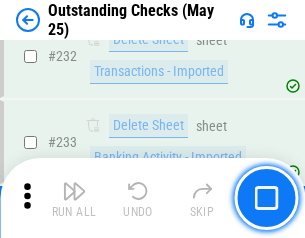 scroll, scrollTop: 6027, scrollLeft: 0, axis: vertical 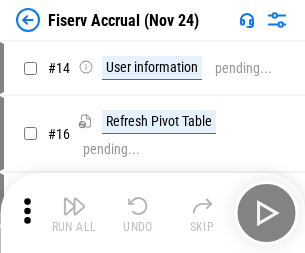 click at bounding box center [74, 206] 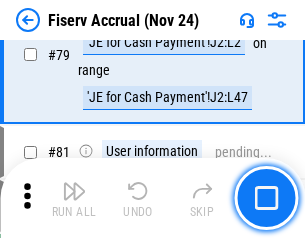 scroll, scrollTop: 2605, scrollLeft: 0, axis: vertical 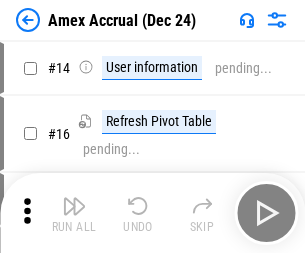click at bounding box center (74, 206) 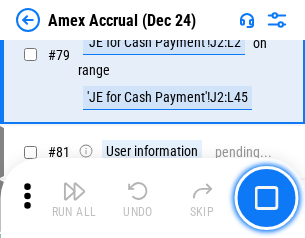 scroll, scrollTop: 2550, scrollLeft: 0, axis: vertical 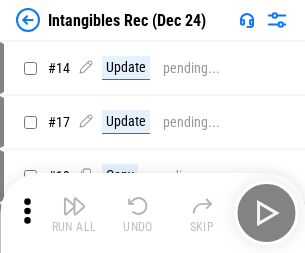 click at bounding box center [74, 206] 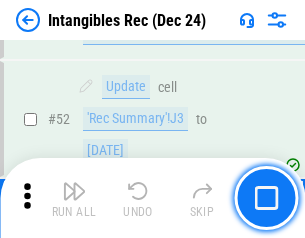 scroll, scrollTop: 779, scrollLeft: 0, axis: vertical 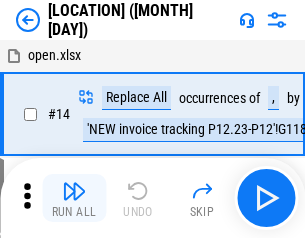 click at bounding box center (74, 191) 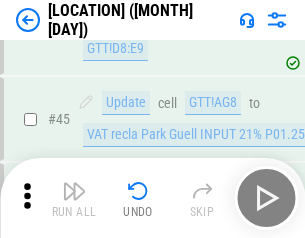 scroll, scrollTop: 2501, scrollLeft: 0, axis: vertical 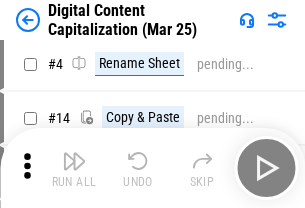 click at bounding box center [74, 161] 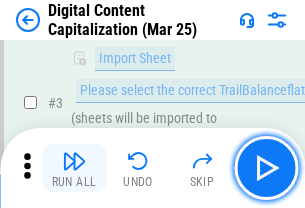 scroll, scrollTop: 187, scrollLeft: 0, axis: vertical 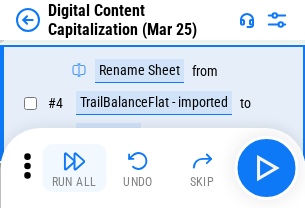 click at bounding box center [74, 161] 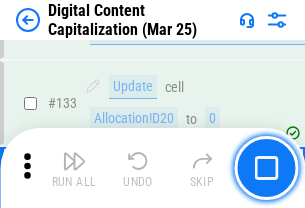 scroll, scrollTop: 2121, scrollLeft: 0, axis: vertical 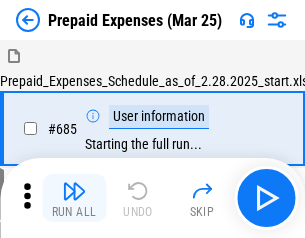 click at bounding box center (74, 191) 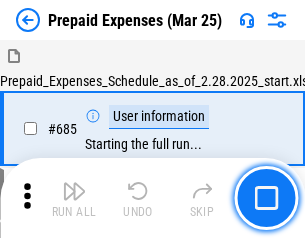scroll, scrollTop: 4993, scrollLeft: 0, axis: vertical 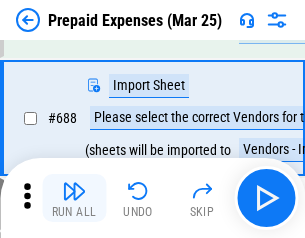 click at bounding box center (74, 191) 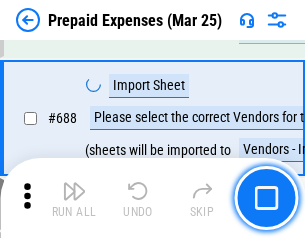 scroll, scrollTop: 5095, scrollLeft: 0, axis: vertical 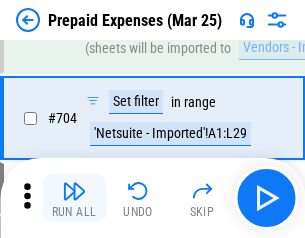 click at bounding box center [74, 191] 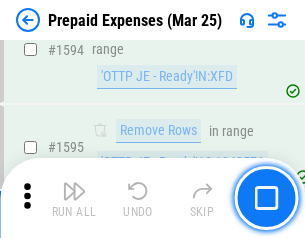 scroll, scrollTop: 18897, scrollLeft: 0, axis: vertical 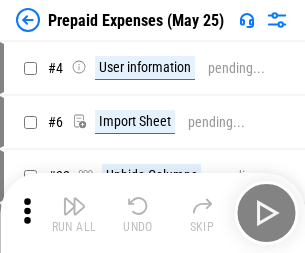 click at bounding box center (74, 206) 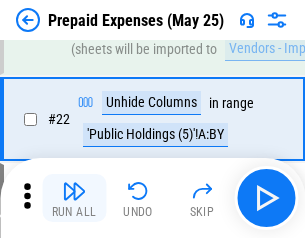 click at bounding box center [74, 191] 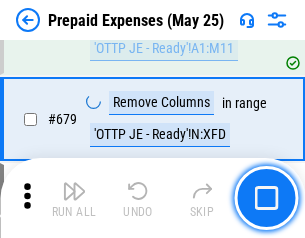 scroll, scrollTop: 6734, scrollLeft: 0, axis: vertical 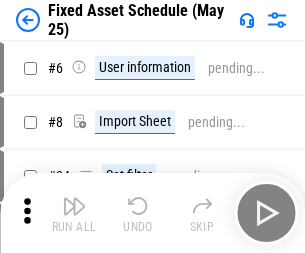 click at bounding box center (74, 206) 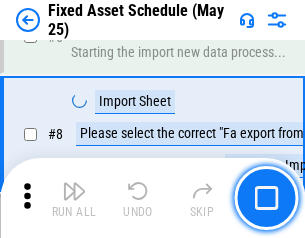 scroll, scrollTop: 210, scrollLeft: 0, axis: vertical 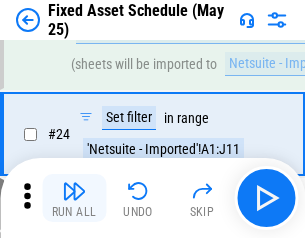 click at bounding box center [74, 191] 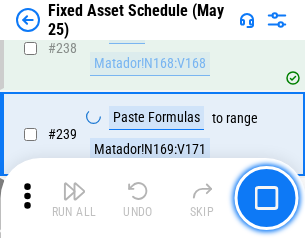 scroll, scrollTop: 6149, scrollLeft: 0, axis: vertical 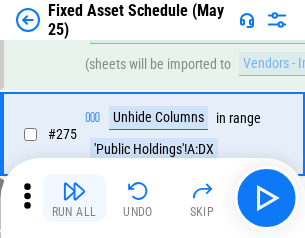 click at bounding box center [74, 191] 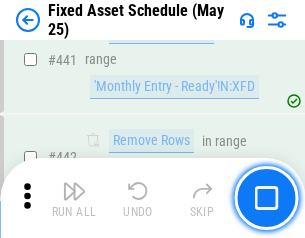 scroll, scrollTop: 8848, scrollLeft: 0, axis: vertical 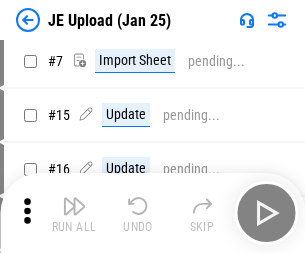 click at bounding box center [74, 206] 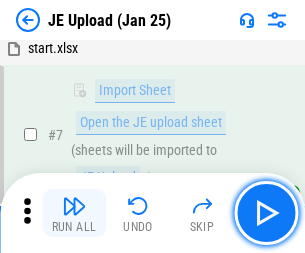 scroll, scrollTop: 145, scrollLeft: 0, axis: vertical 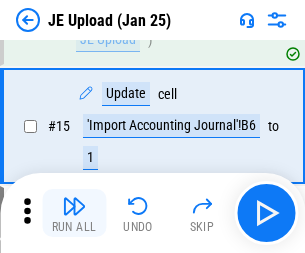click at bounding box center [74, 206] 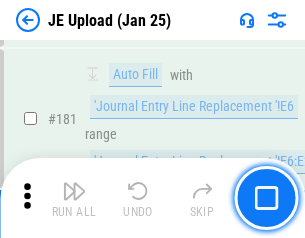 scroll, scrollTop: 4223, scrollLeft: 0, axis: vertical 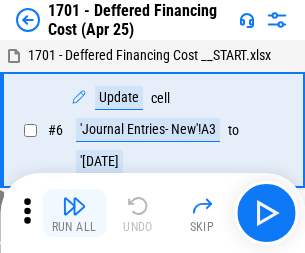 click at bounding box center (74, 206) 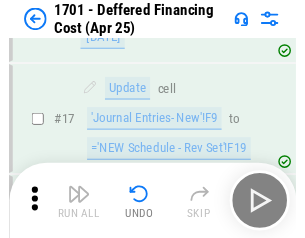 scroll, scrollTop: 247, scrollLeft: 0, axis: vertical 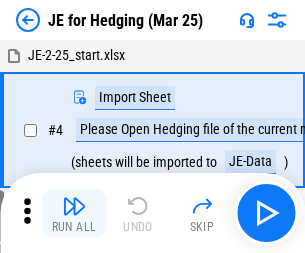 click at bounding box center [74, 206] 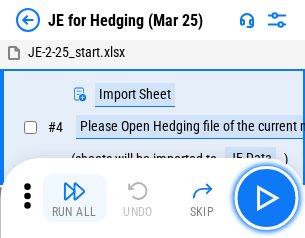 scroll, scrollTop: 113, scrollLeft: 0, axis: vertical 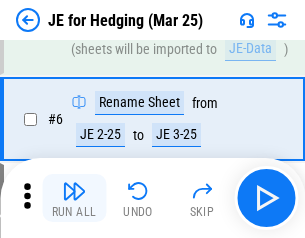 click at bounding box center (74, 191) 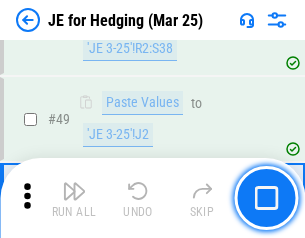 scroll, scrollTop: 1295, scrollLeft: 0, axis: vertical 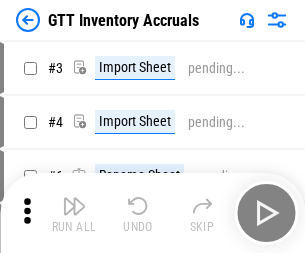 click at bounding box center [74, 206] 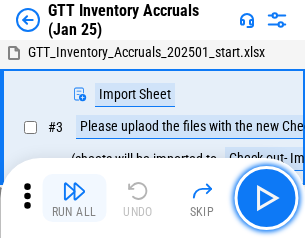 scroll, scrollTop: 129, scrollLeft: 0, axis: vertical 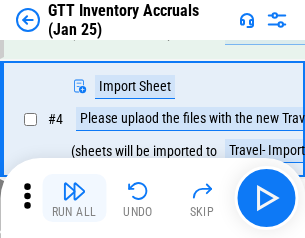 click at bounding box center (74, 191) 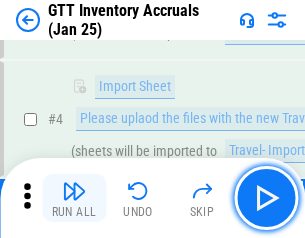scroll, scrollTop: 231, scrollLeft: 0, axis: vertical 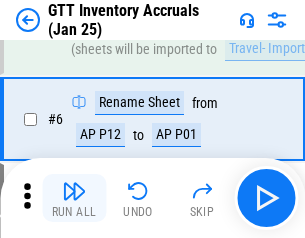 click at bounding box center (74, 191) 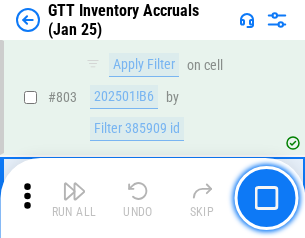 scroll, scrollTop: 15134, scrollLeft: 0, axis: vertical 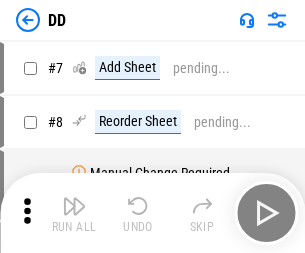 click at bounding box center (74, 206) 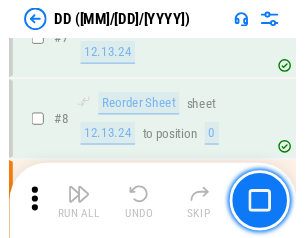 scroll, scrollTop: 201, scrollLeft: 0, axis: vertical 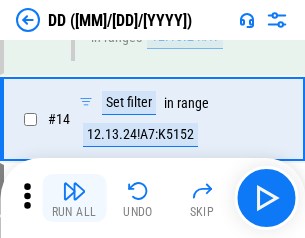 click at bounding box center (74, 191) 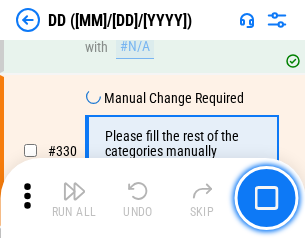 scroll, scrollTop: 8788, scrollLeft: 0, axis: vertical 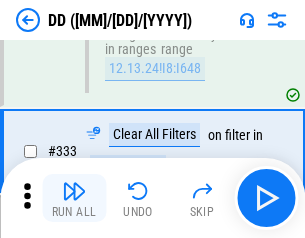 click at bounding box center [74, 191] 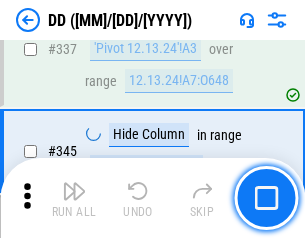 scroll, scrollTop: 9296, scrollLeft: 0, axis: vertical 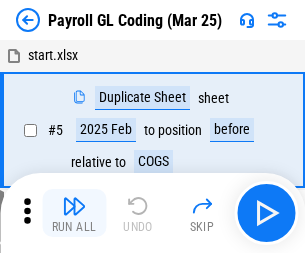 click at bounding box center [74, 206] 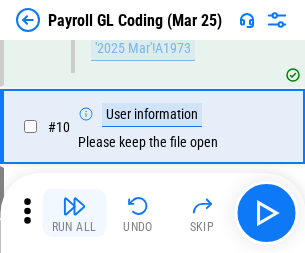 click at bounding box center (74, 206) 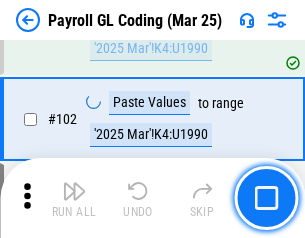 scroll, scrollTop: 4684, scrollLeft: 0, axis: vertical 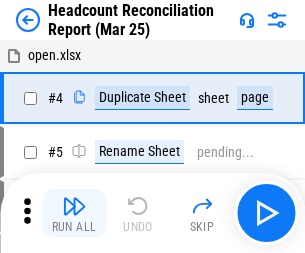 click at bounding box center [74, 206] 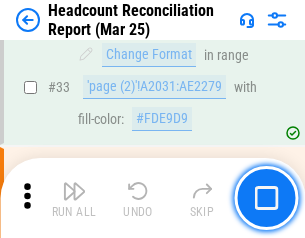scroll, scrollTop: 1834, scrollLeft: 0, axis: vertical 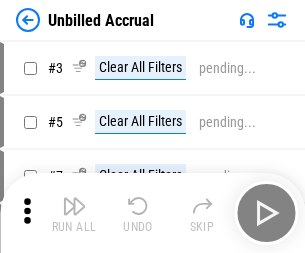 click at bounding box center (74, 206) 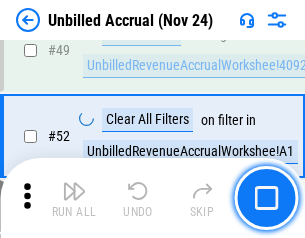 scroll, scrollTop: 1814, scrollLeft: 0, axis: vertical 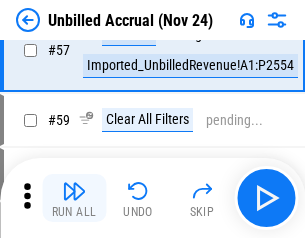 click at bounding box center [74, 191] 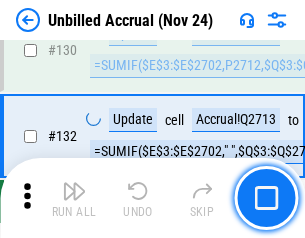 scroll, scrollTop: 5934, scrollLeft: 0, axis: vertical 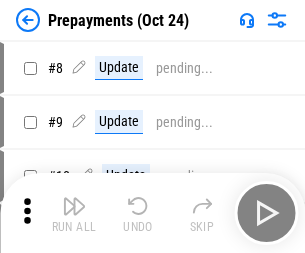 click at bounding box center [74, 206] 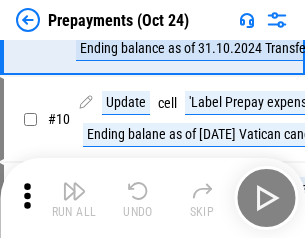 scroll, scrollTop: 125, scrollLeft: 0, axis: vertical 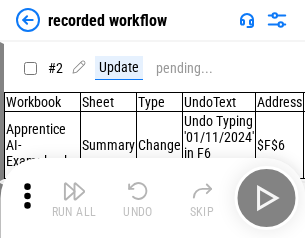 click at bounding box center [74, 191] 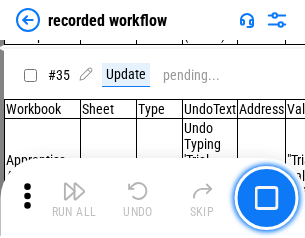 scroll, scrollTop: 6251, scrollLeft: 0, axis: vertical 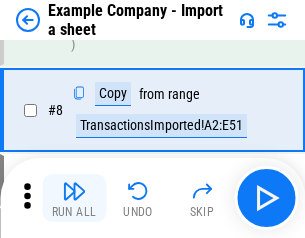 click at bounding box center (74, 191) 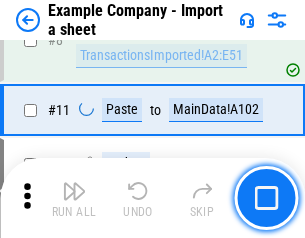 scroll, scrollTop: 426, scrollLeft: 0, axis: vertical 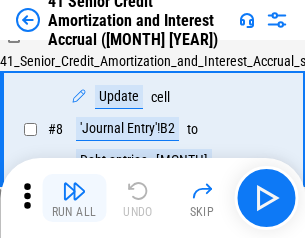 click at bounding box center (74, 191) 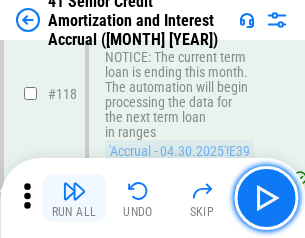 scroll, scrollTop: 1865, scrollLeft: 0, axis: vertical 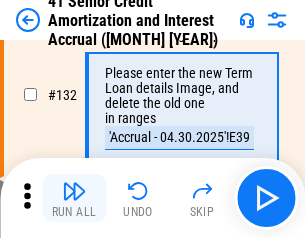 click at bounding box center [74, 191] 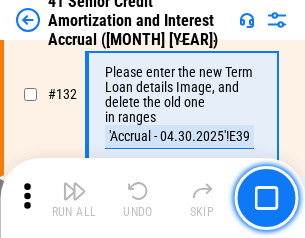 scroll, scrollTop: 2045, scrollLeft: 0, axis: vertical 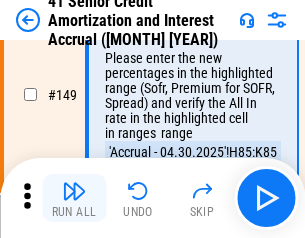click at bounding box center (74, 191) 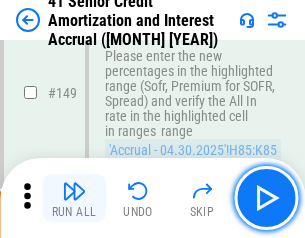 scroll, scrollTop: 2232, scrollLeft: 0, axis: vertical 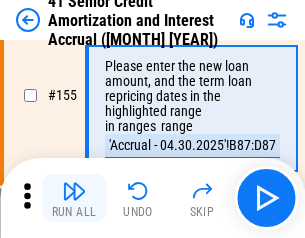 click at bounding box center [74, 191] 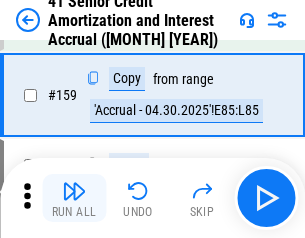click at bounding box center [74, 191] 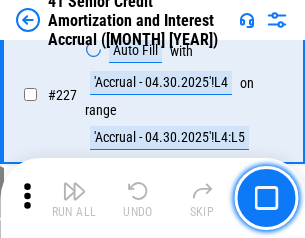 scroll, scrollTop: 4404, scrollLeft: 0, axis: vertical 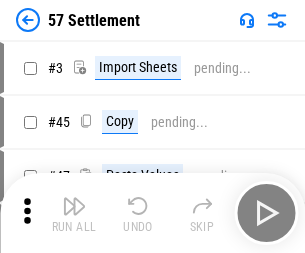 click at bounding box center (74, 206) 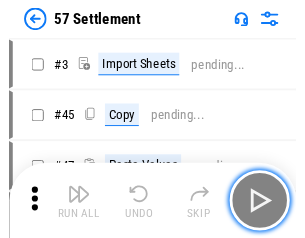 scroll, scrollTop: 19, scrollLeft: 0, axis: vertical 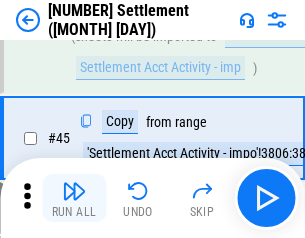 click at bounding box center [74, 191] 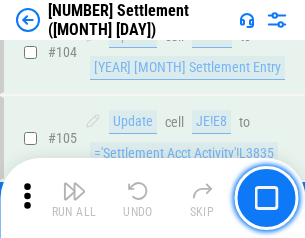 scroll, scrollTop: 1263, scrollLeft: 0, axis: vertical 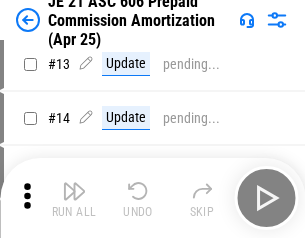 click at bounding box center (74, 191) 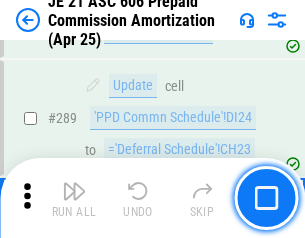 scroll, scrollTop: 3680, scrollLeft: 0, axis: vertical 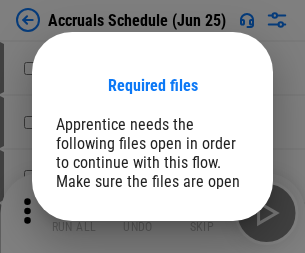 click on "Open" at bounding box center [209, 278] 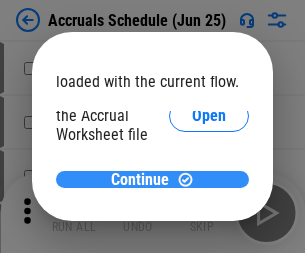 click on "Continue" at bounding box center [140, 180] 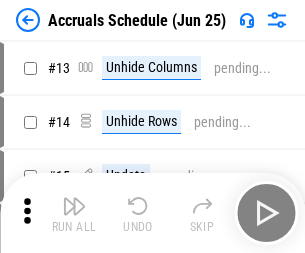 click at bounding box center (74, 206) 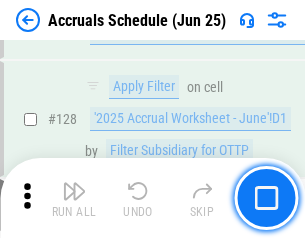 scroll, scrollTop: 2736, scrollLeft: 0, axis: vertical 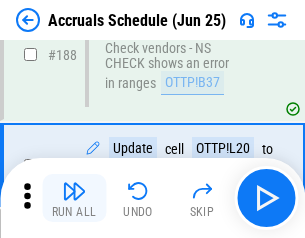 click at bounding box center (74, 191) 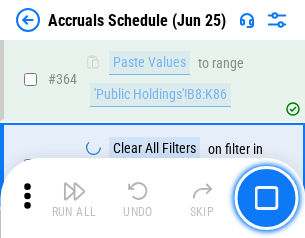 scroll, scrollTop: 5242, scrollLeft: 0, axis: vertical 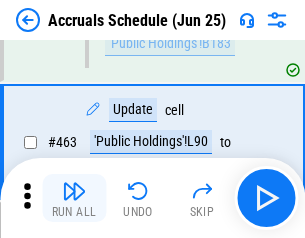 click at bounding box center [74, 191] 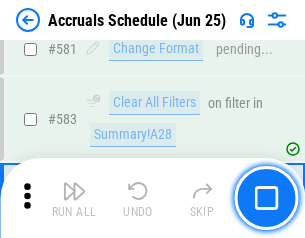 scroll, scrollTop: 8907, scrollLeft: 0, axis: vertical 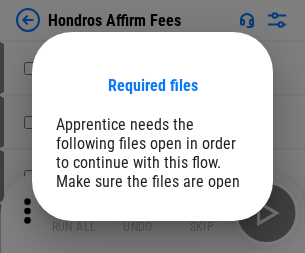 click on "Open" at bounding box center (209, 268) 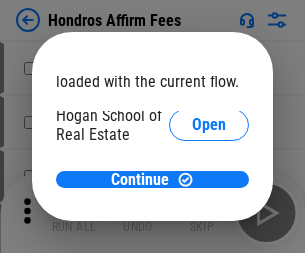 click on "Open" at bounding box center [209, 221] 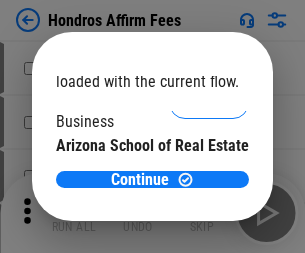 click on "Open" at bounding box center [209, 195] 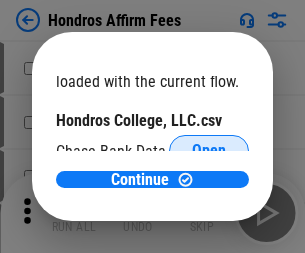 click on "Open" at bounding box center (209, 151) 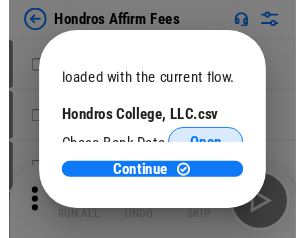 scroll, scrollTop: 314, scrollLeft: 0, axis: vertical 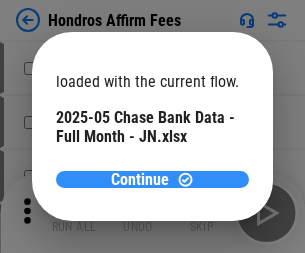 click on "Continue" at bounding box center [140, 180] 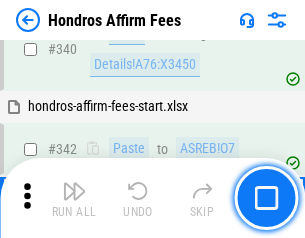 scroll, scrollTop: 4545, scrollLeft: 0, axis: vertical 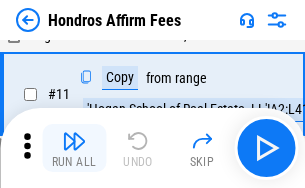 click at bounding box center [74, 141] 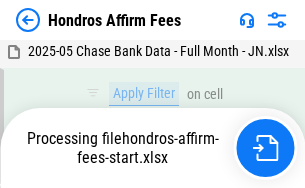 scroll, scrollTop: 4382, scrollLeft: 0, axis: vertical 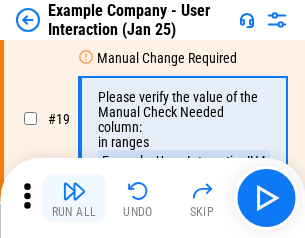 click at bounding box center [74, 191] 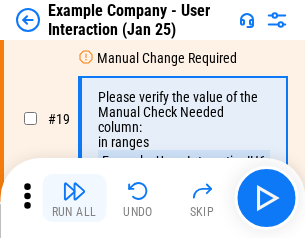 click at bounding box center [74, 191] 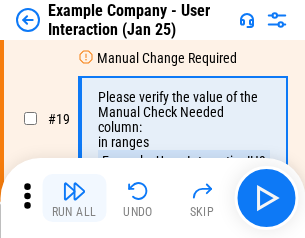 click at bounding box center (74, 191) 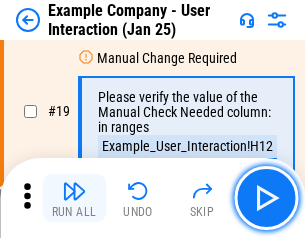 click at bounding box center (74, 191) 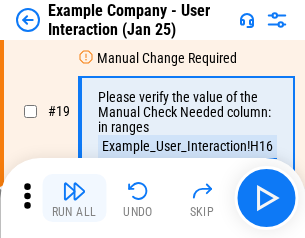 click at bounding box center [74, 191] 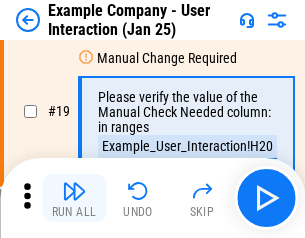 click at bounding box center [74, 191] 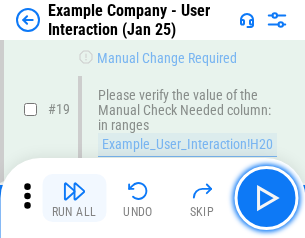 scroll, scrollTop: 537, scrollLeft: 0, axis: vertical 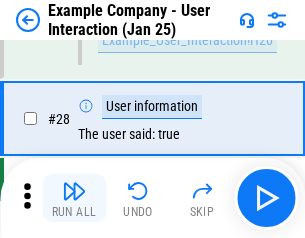 click at bounding box center [74, 191] 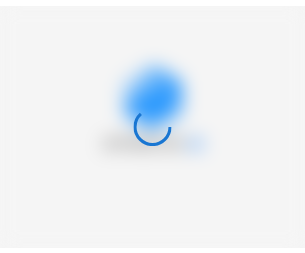 scroll, scrollTop: 0, scrollLeft: 0, axis: both 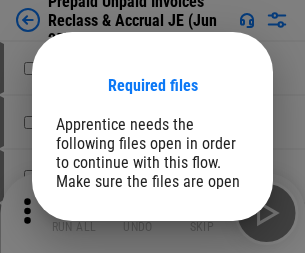 click on "Open" at bounding box center [209, 278] 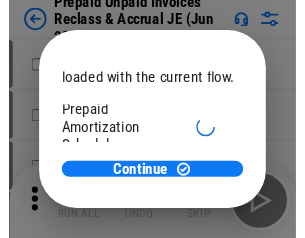 scroll, scrollTop: 119, scrollLeft: 0, axis: vertical 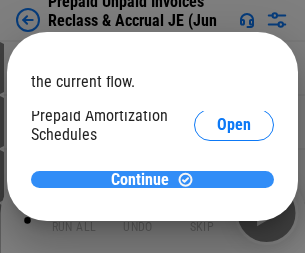 click on "Continue" at bounding box center [140, 180] 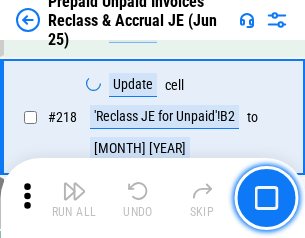 scroll, scrollTop: 2592, scrollLeft: 0, axis: vertical 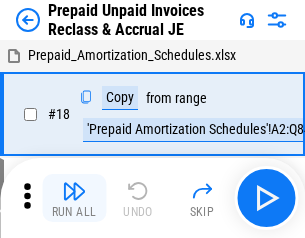 click at bounding box center [74, 191] 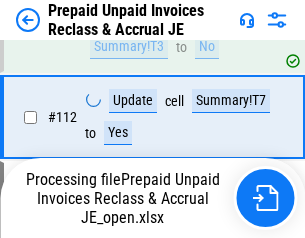 scroll, scrollTop: 1632, scrollLeft: 0, axis: vertical 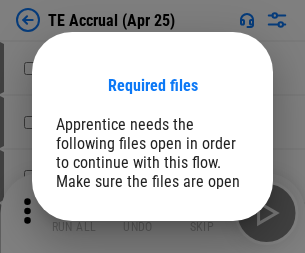 click on "Open" at bounding box center (209, 287) 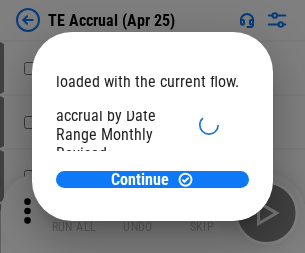 scroll, scrollTop: 119, scrollLeft: 0, axis: vertical 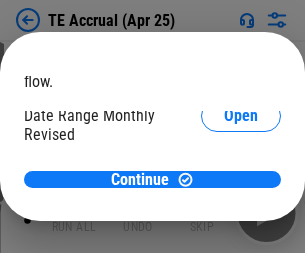 click on "Open" at bounding box center (241, 192) 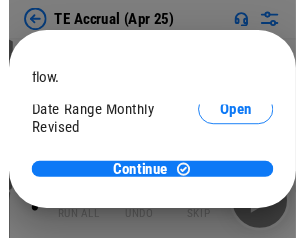 scroll, scrollTop: 93, scrollLeft: 0, axis: vertical 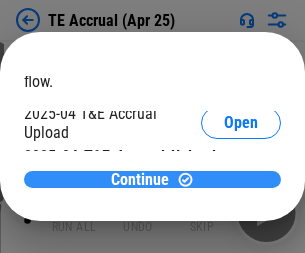 click on "Continue" at bounding box center [140, 180] 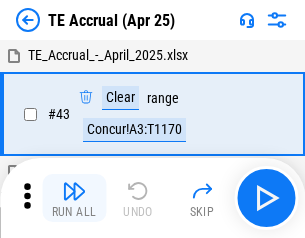click at bounding box center [74, 191] 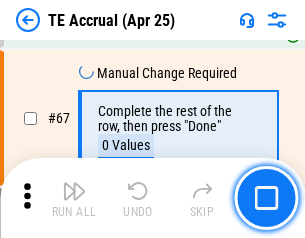scroll, scrollTop: 672, scrollLeft: 0, axis: vertical 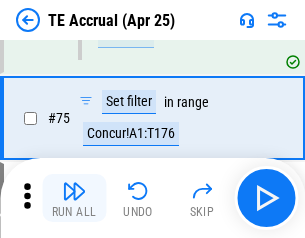 click at bounding box center (74, 191) 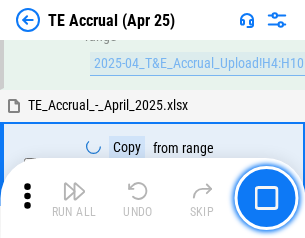 scroll, scrollTop: 3928, scrollLeft: 0, axis: vertical 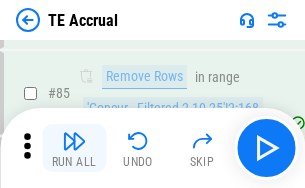 click at bounding box center (74, 141) 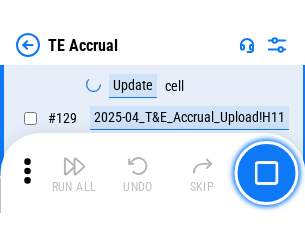 scroll, scrollTop: 4178, scrollLeft: 0, axis: vertical 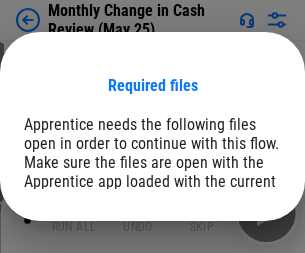 click on "Open" at bounding box center [241, 246] 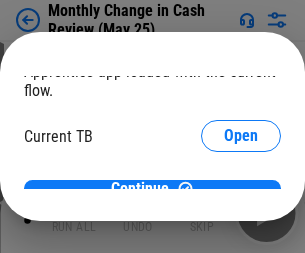 click on "Open" at bounding box center (241, 197) 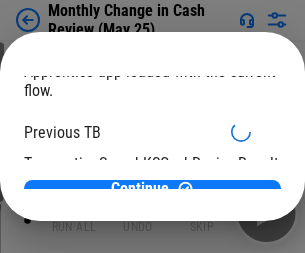 scroll, scrollTop: 65, scrollLeft: 0, axis: vertical 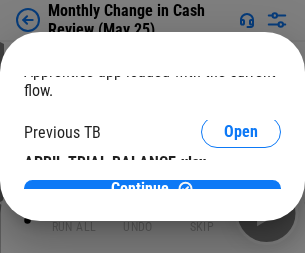 click on "Open" at bounding box center (326, 193) 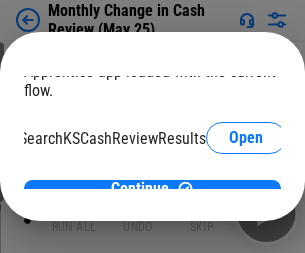 scroll, scrollTop: 126, scrollLeft: 80, axis: both 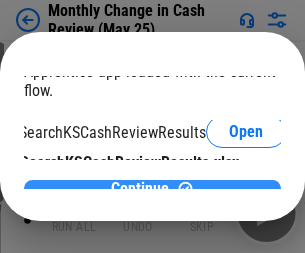click on "Continue" at bounding box center (140, 189) 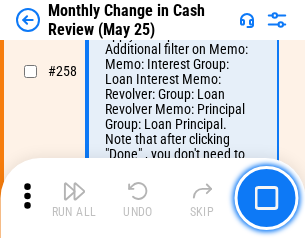 scroll, scrollTop: 5369, scrollLeft: 0, axis: vertical 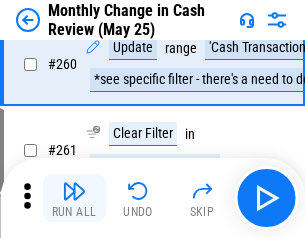click at bounding box center (74, 191) 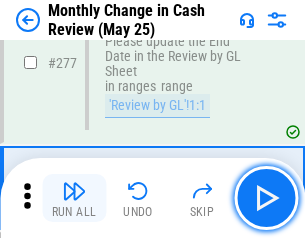 scroll, scrollTop: 6051, scrollLeft: 0, axis: vertical 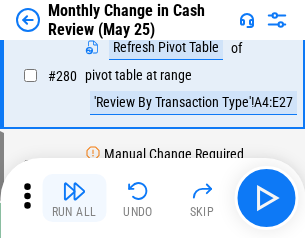 click at bounding box center (74, 191) 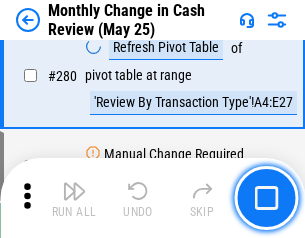 scroll, scrollTop: 6194, scrollLeft: 0, axis: vertical 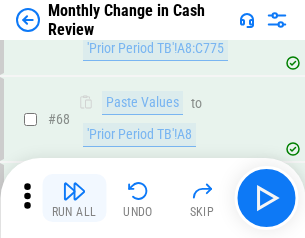 click at bounding box center [74, 191] 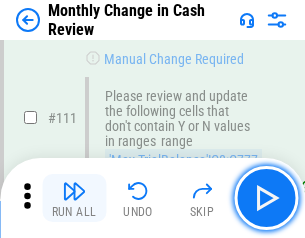 scroll, scrollTop: 2362, scrollLeft: 0, axis: vertical 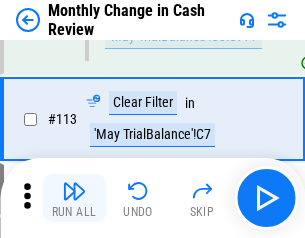 click at bounding box center [74, 191] 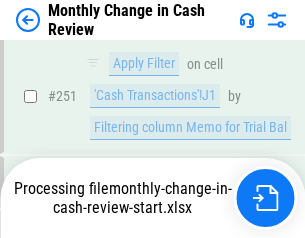 scroll, scrollTop: 4973, scrollLeft: 0, axis: vertical 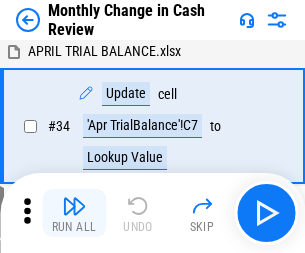 click at bounding box center (74, 206) 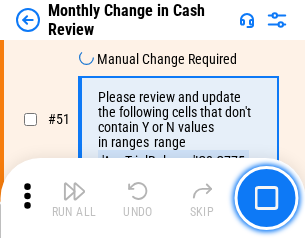 scroll, scrollTop: 772, scrollLeft: 0, axis: vertical 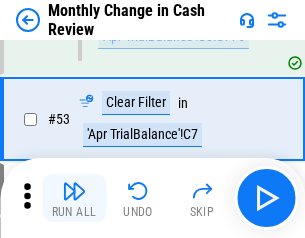 click at bounding box center (74, 191) 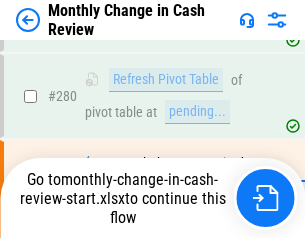 scroll, scrollTop: 6148, scrollLeft: 0, axis: vertical 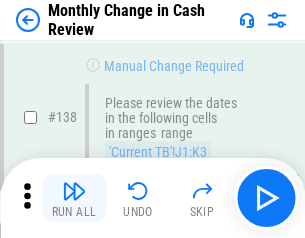 click at bounding box center (74, 191) 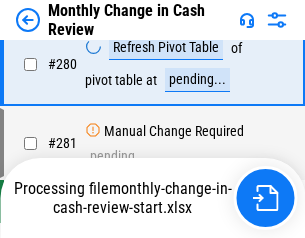 scroll, scrollTop: 6148, scrollLeft: 0, axis: vertical 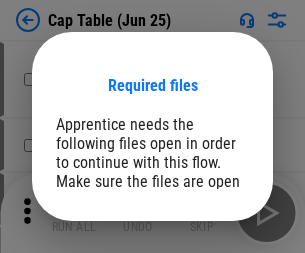 click on "Open" at bounding box center (209, 268) 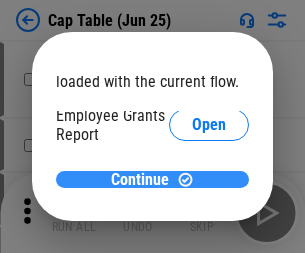 click on "Continue" at bounding box center (140, 180) 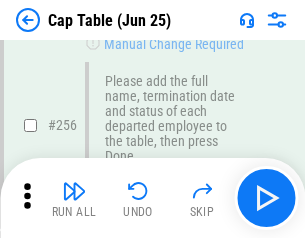 scroll, scrollTop: 9435, scrollLeft: 0, axis: vertical 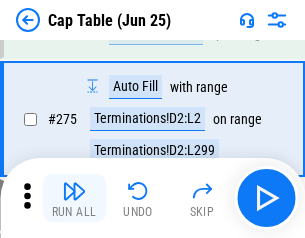 click at bounding box center [74, 191] 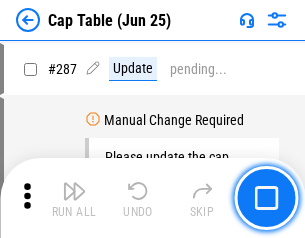 scroll, scrollTop: 10343, scrollLeft: 0, axis: vertical 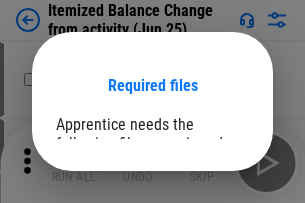 click on "Open" at bounding box center (209, 278) 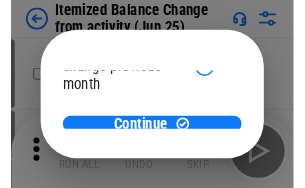 scroll, scrollTop: 146, scrollLeft: 0, axis: vertical 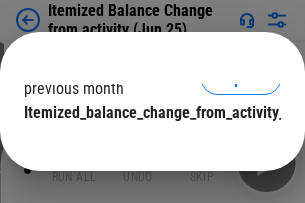 click on "Continue" at bounding box center [140, 153] 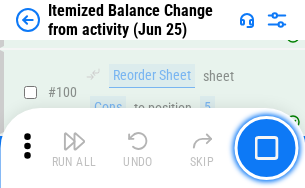 scroll, scrollTop: 3329, scrollLeft: 0, axis: vertical 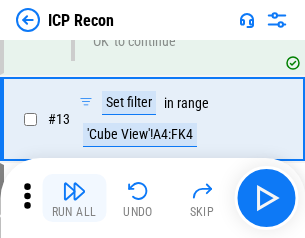 click at bounding box center (74, 191) 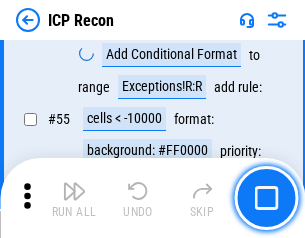 scroll, scrollTop: 1743, scrollLeft: 0, axis: vertical 